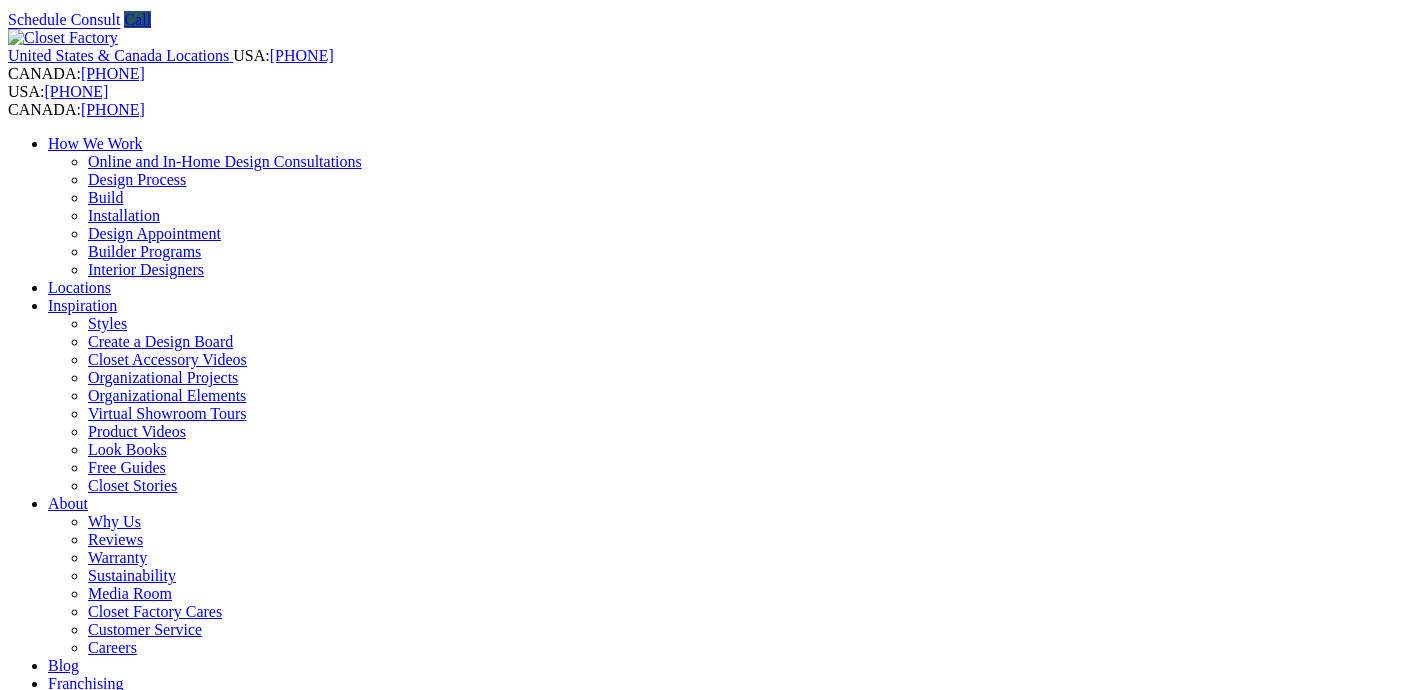 scroll, scrollTop: 0, scrollLeft: 0, axis: both 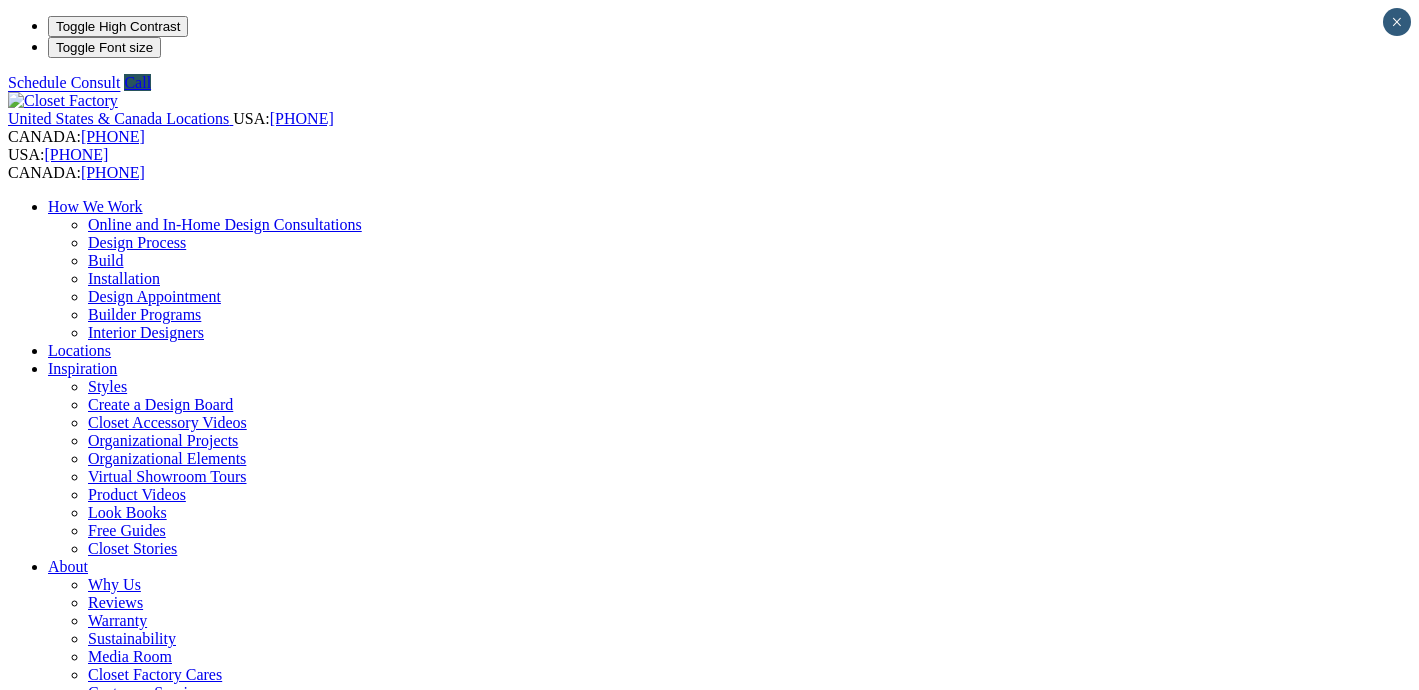 click on "Home Office" at bounding box center [90, 850] 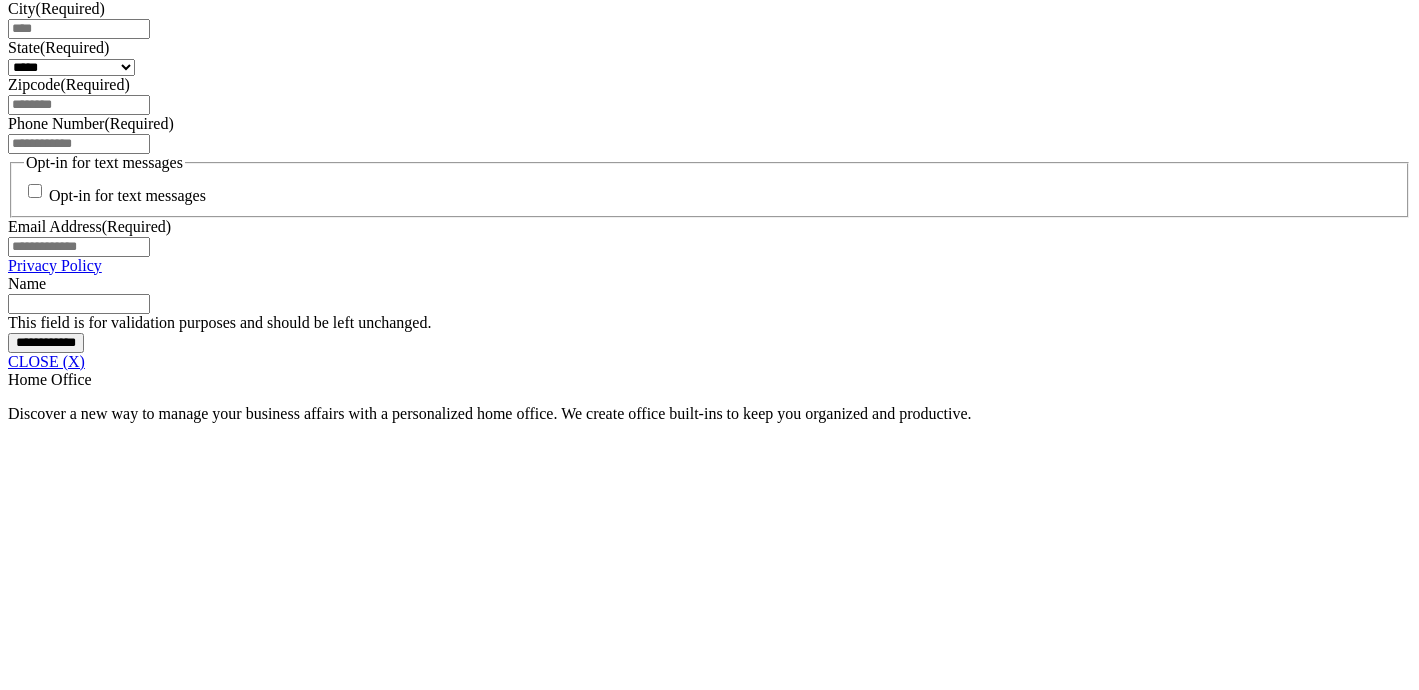 scroll, scrollTop: 1486, scrollLeft: 0, axis: vertical 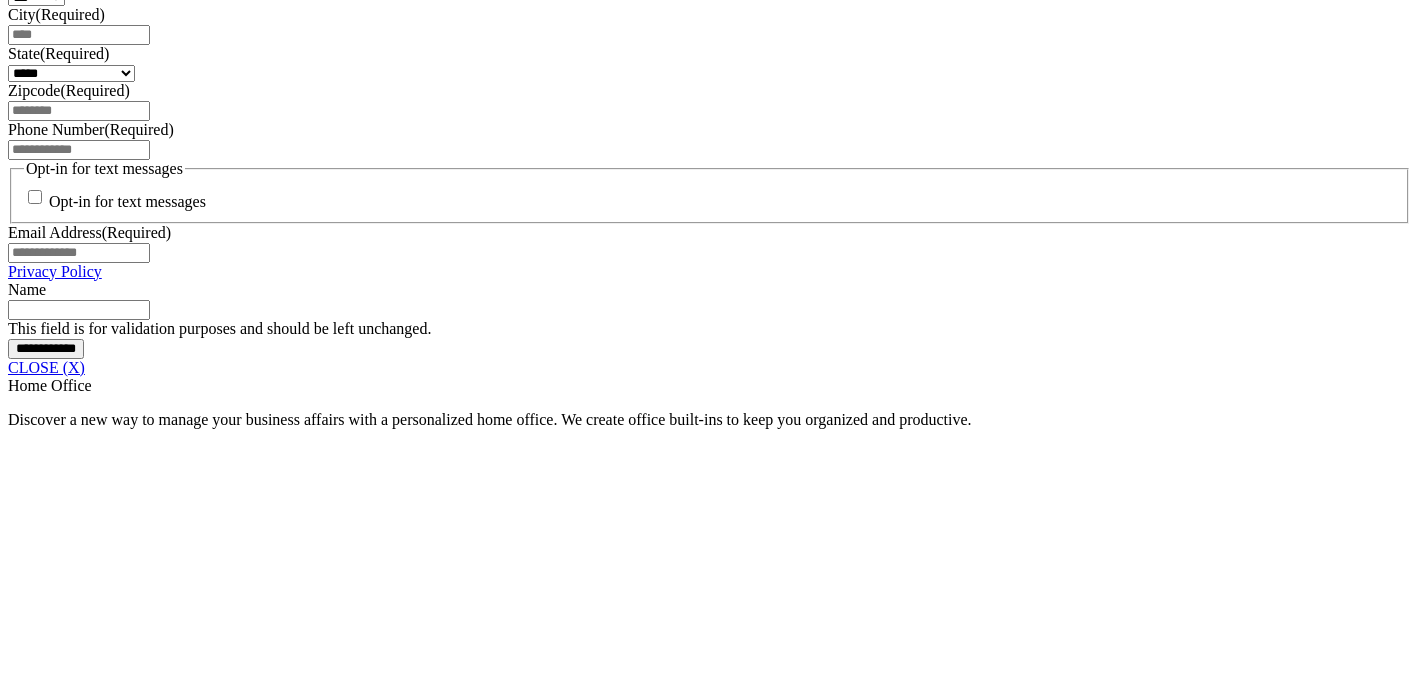 click at bounding box center (74, 1895) 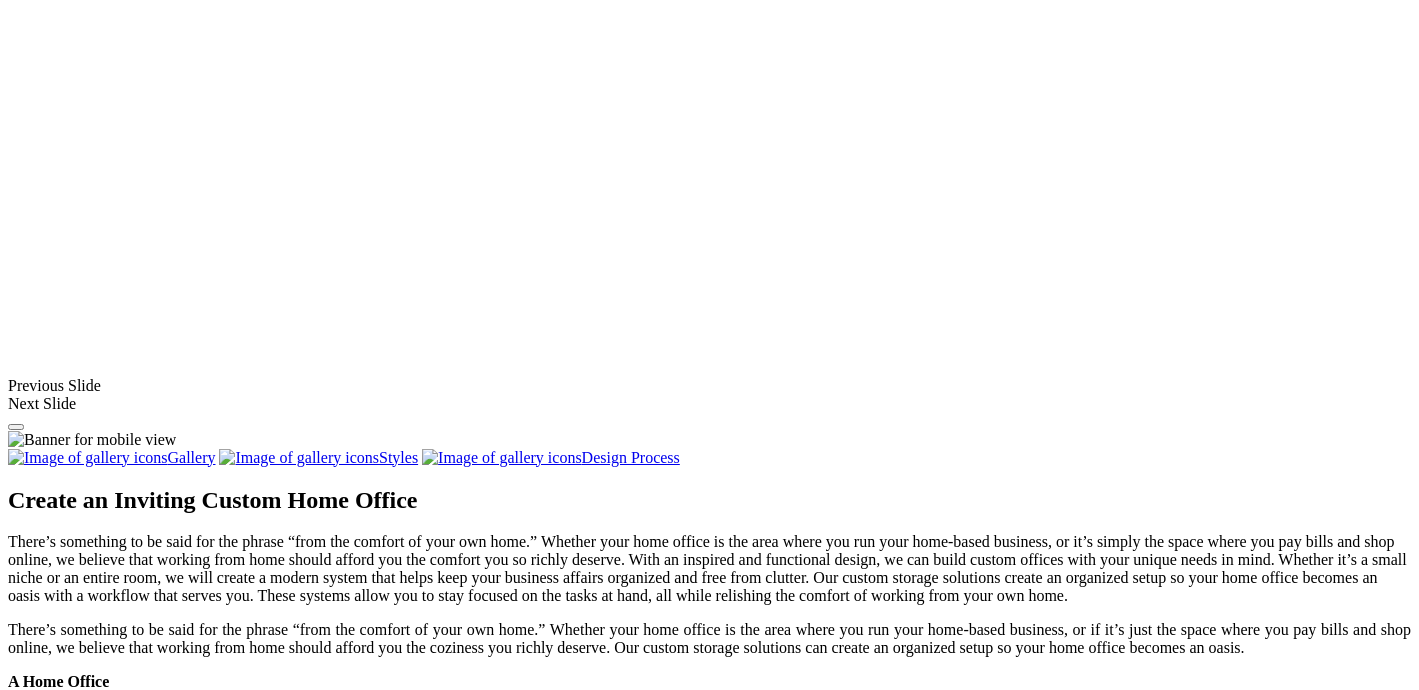 scroll, scrollTop: 2029, scrollLeft: 0, axis: vertical 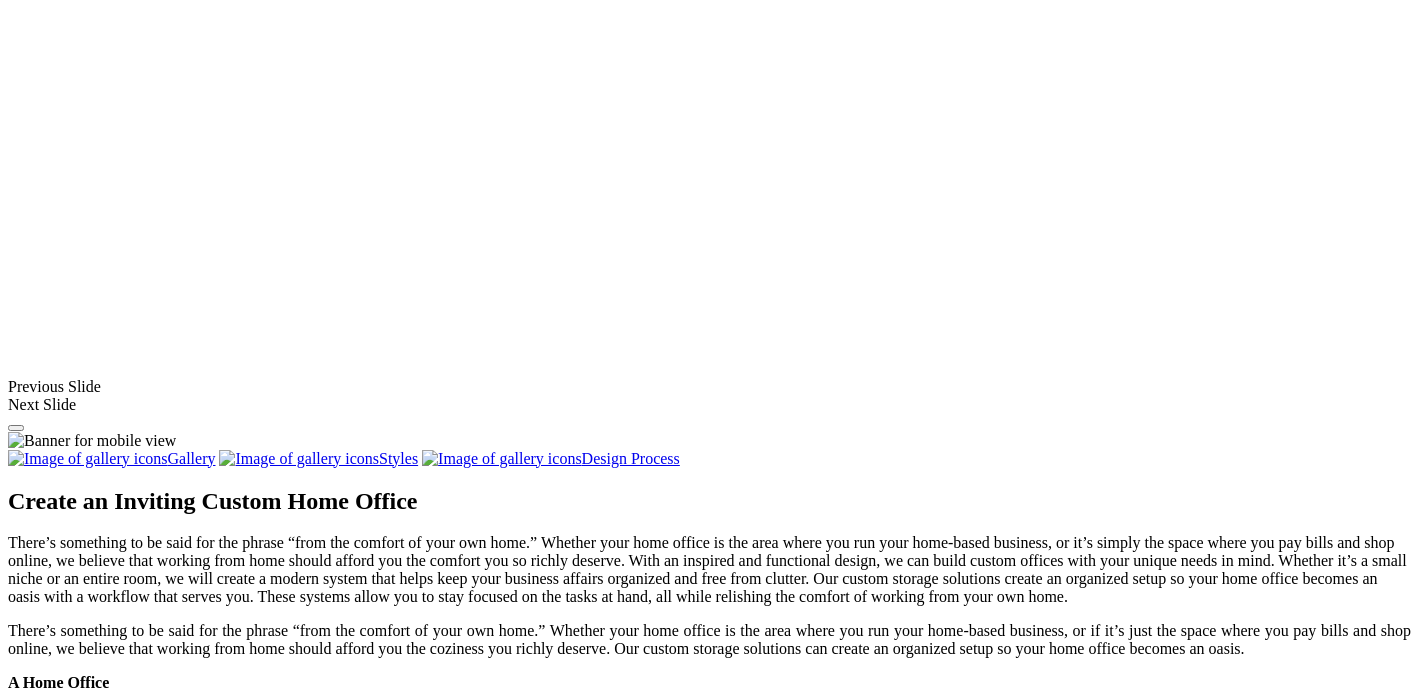 click at bounding box center (746, 1874) 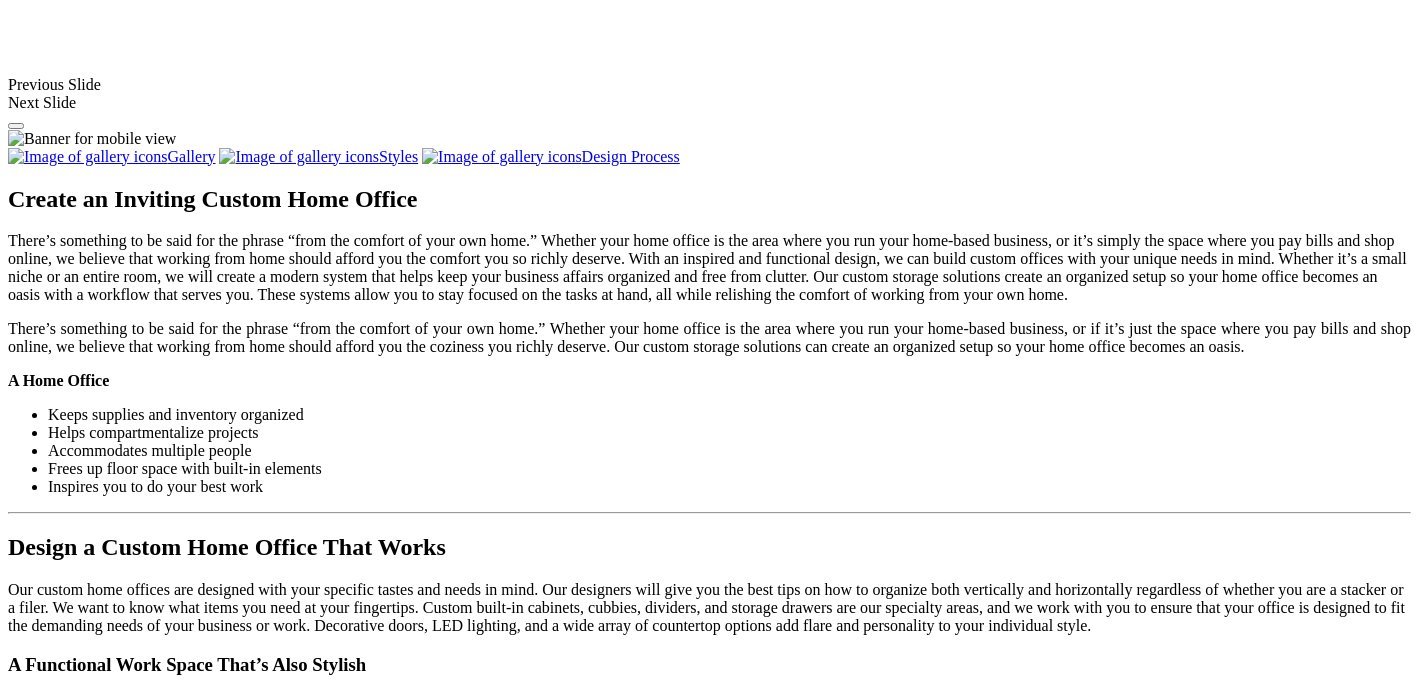 scroll, scrollTop: 2281, scrollLeft: 0, axis: vertical 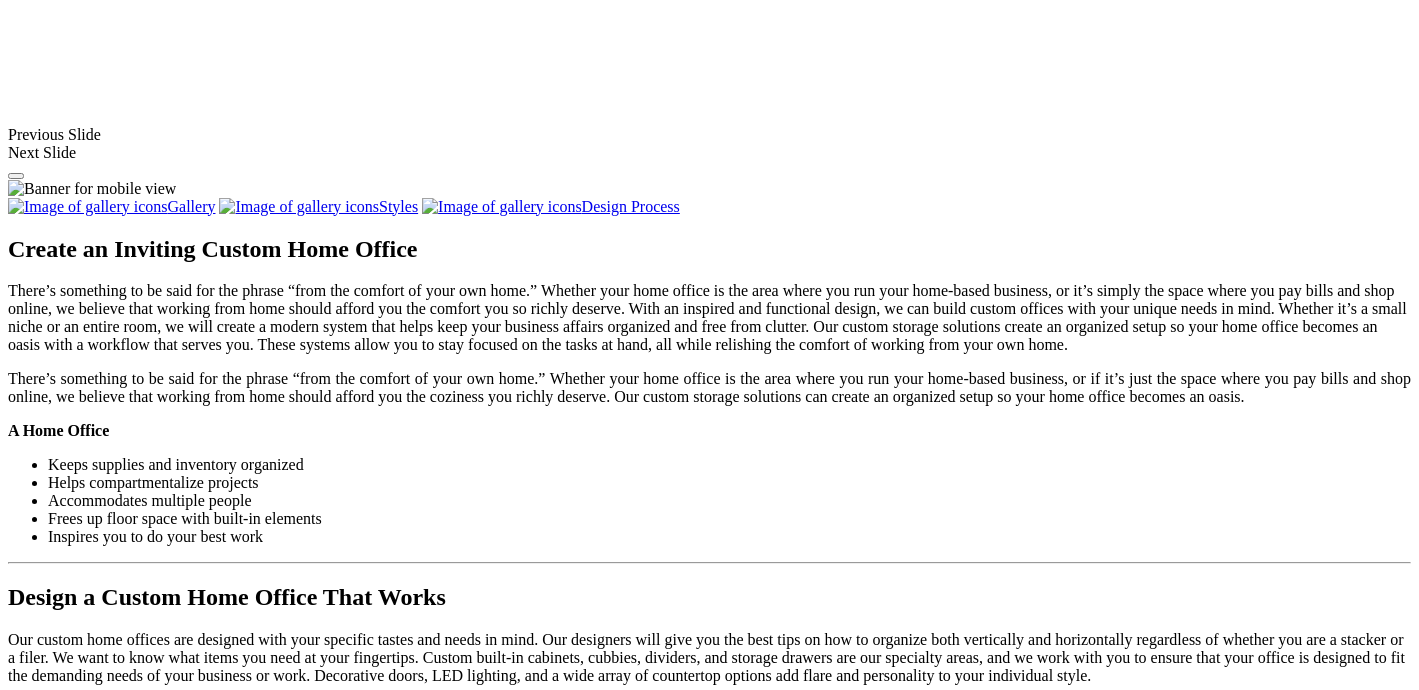 click on "Load More" at bounding box center [44, 2122] 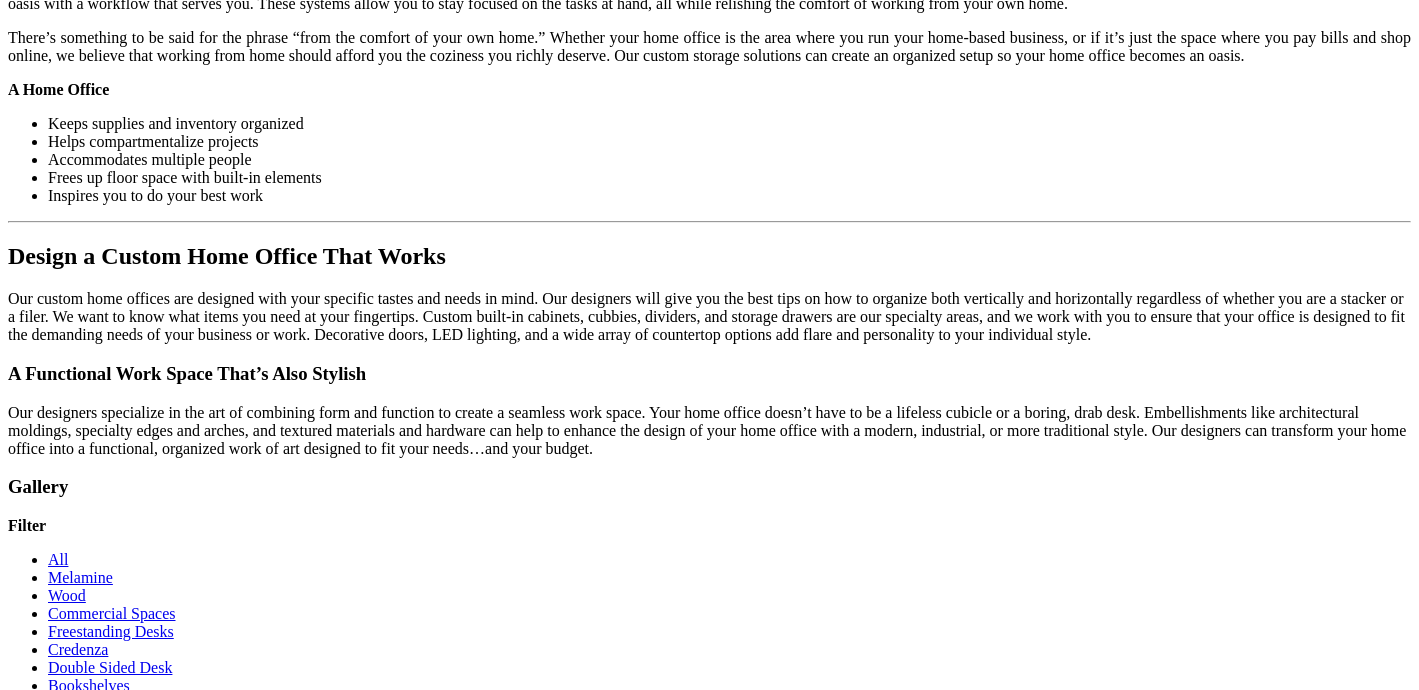 scroll, scrollTop: 2625, scrollLeft: 0, axis: vertical 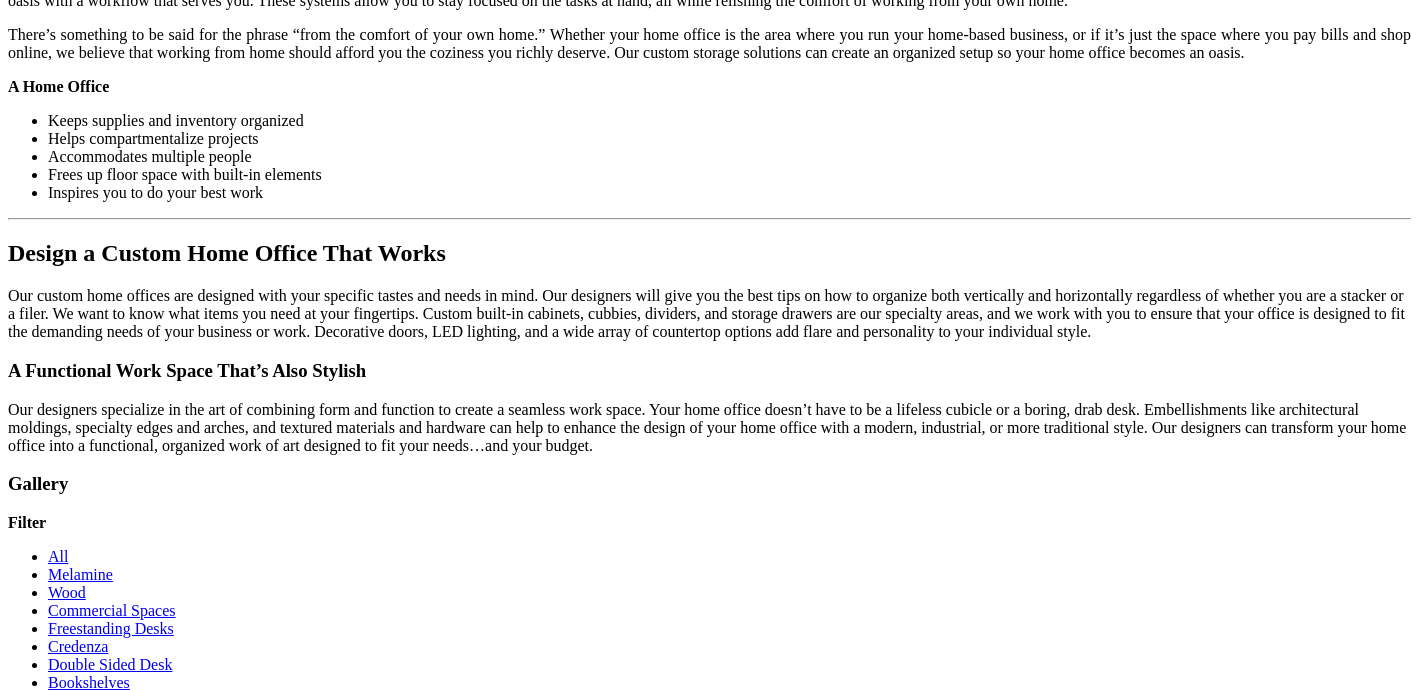 click at bounding box center (819, 1974) 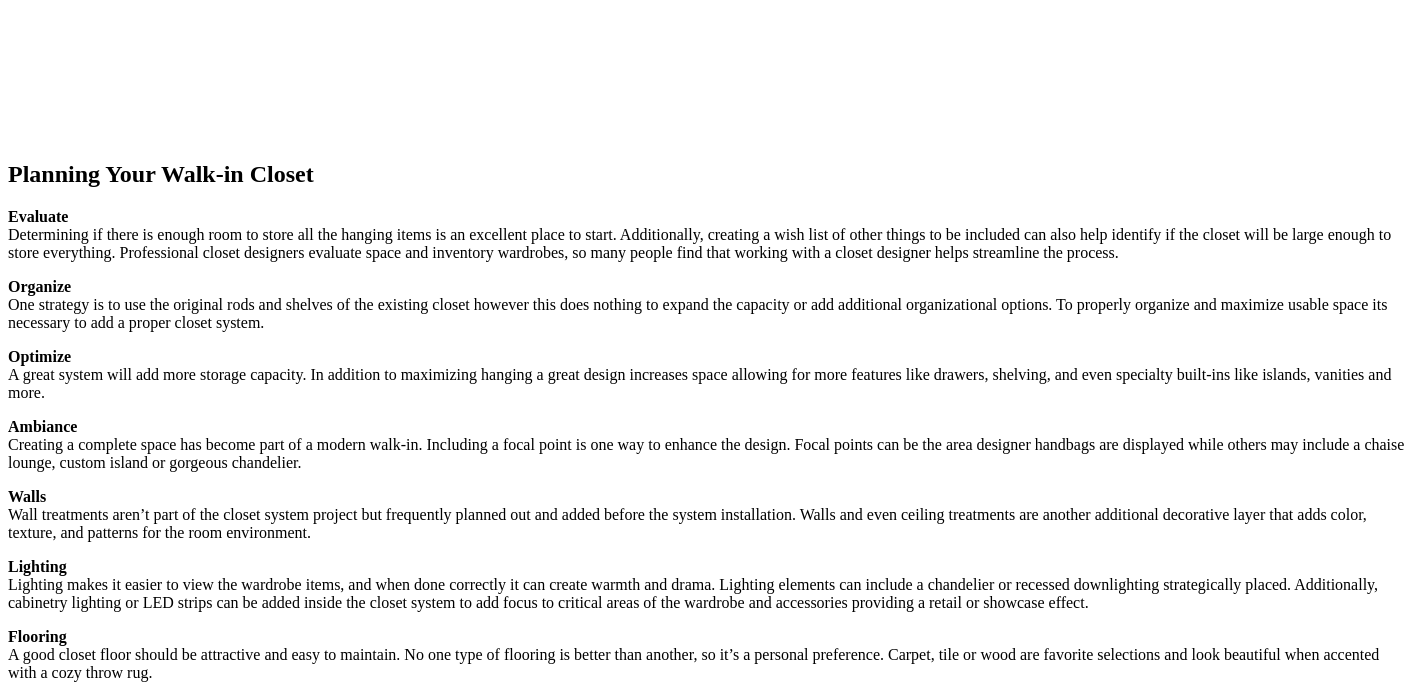 scroll, scrollTop: 3284, scrollLeft: 0, axis: vertical 